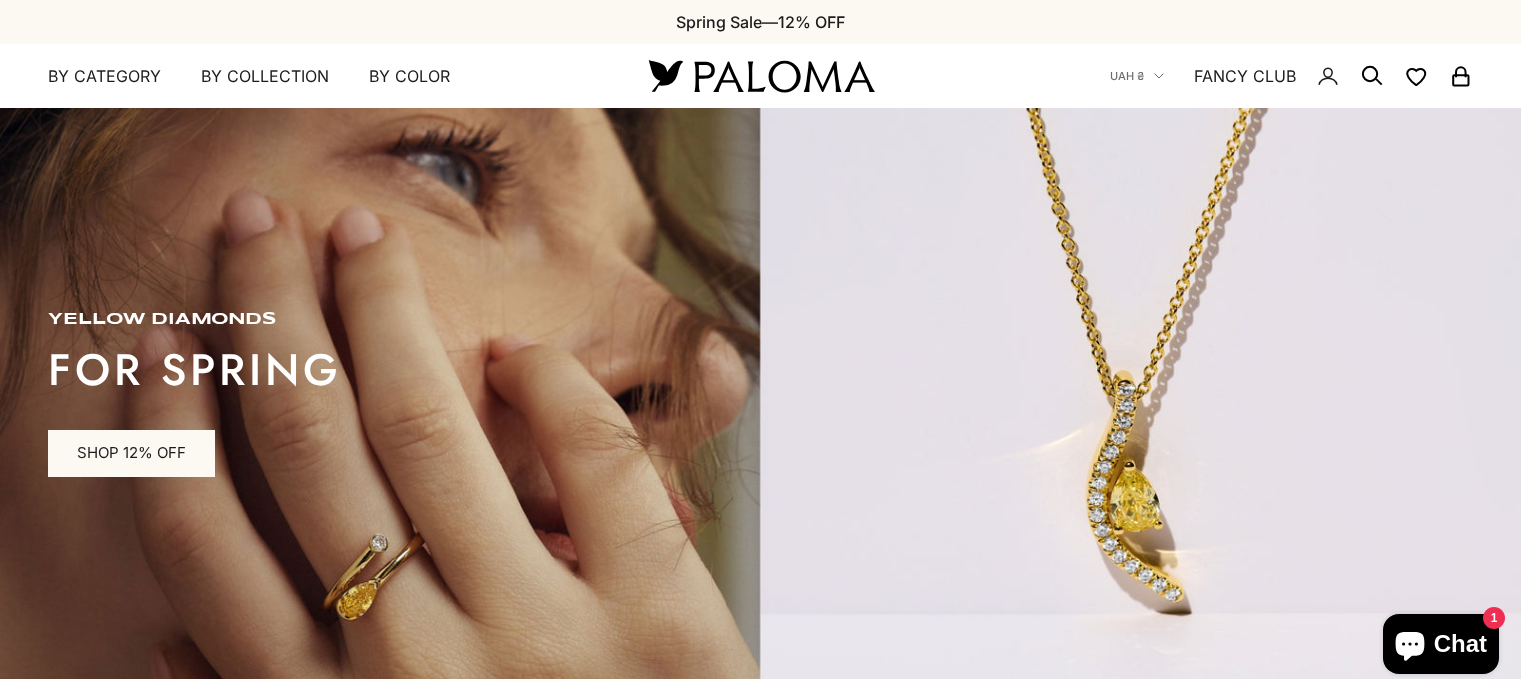 scroll, scrollTop: 0, scrollLeft: 0, axis: both 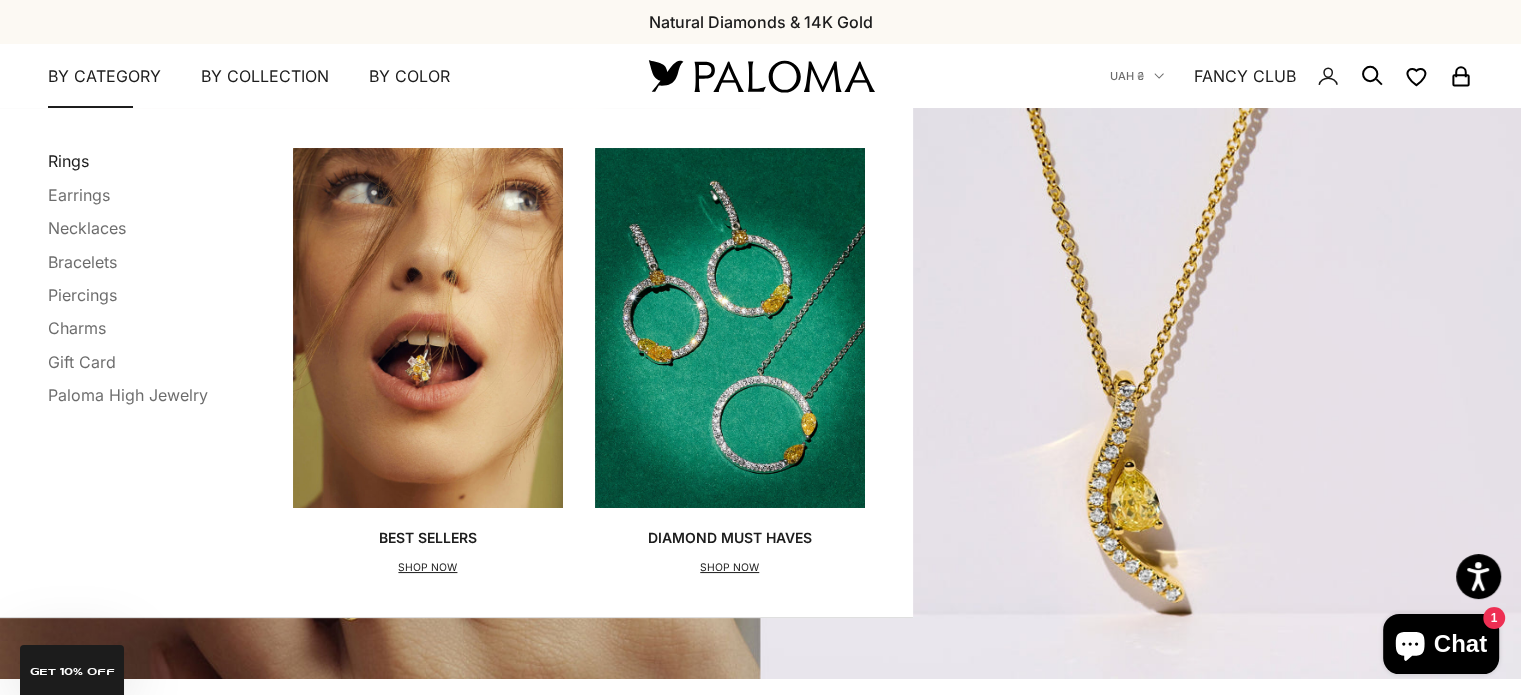 click on "Rings" at bounding box center [68, 161] 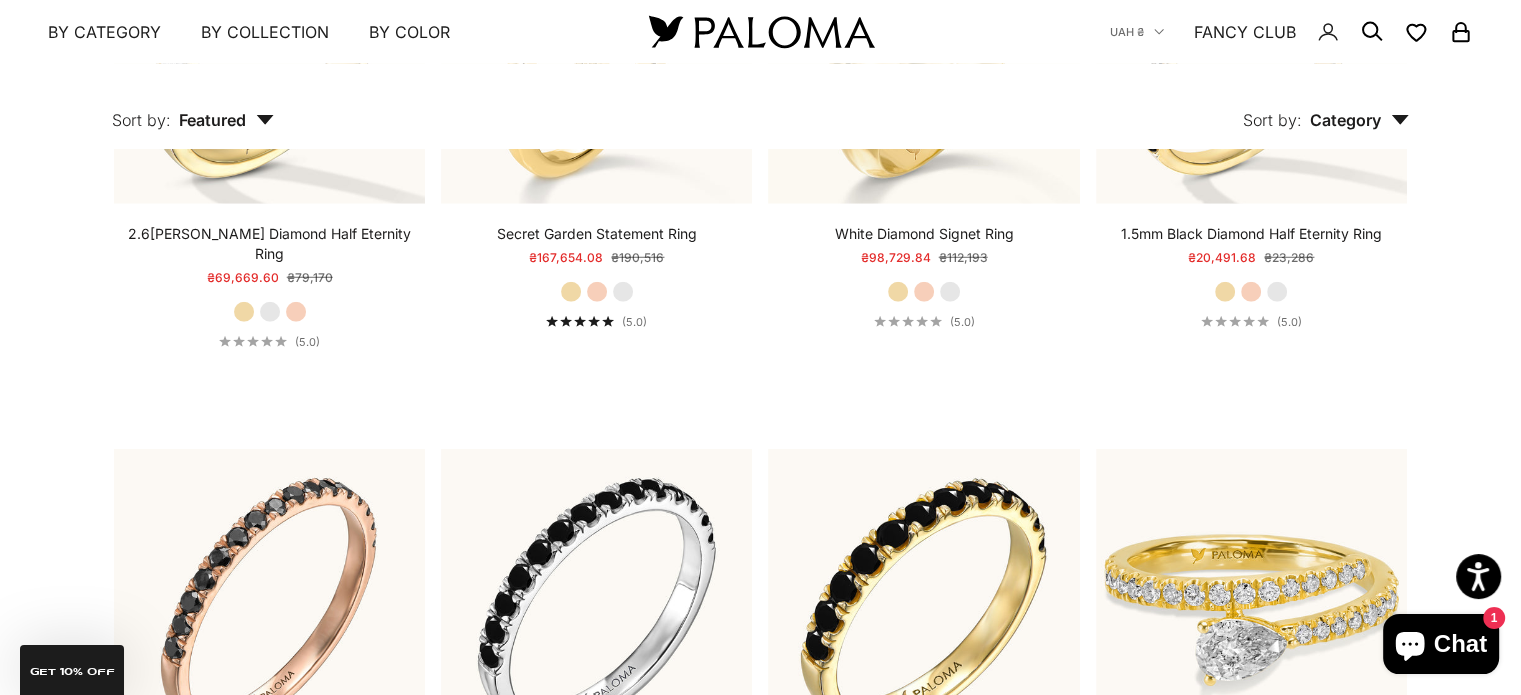 scroll, scrollTop: 5700, scrollLeft: 0, axis: vertical 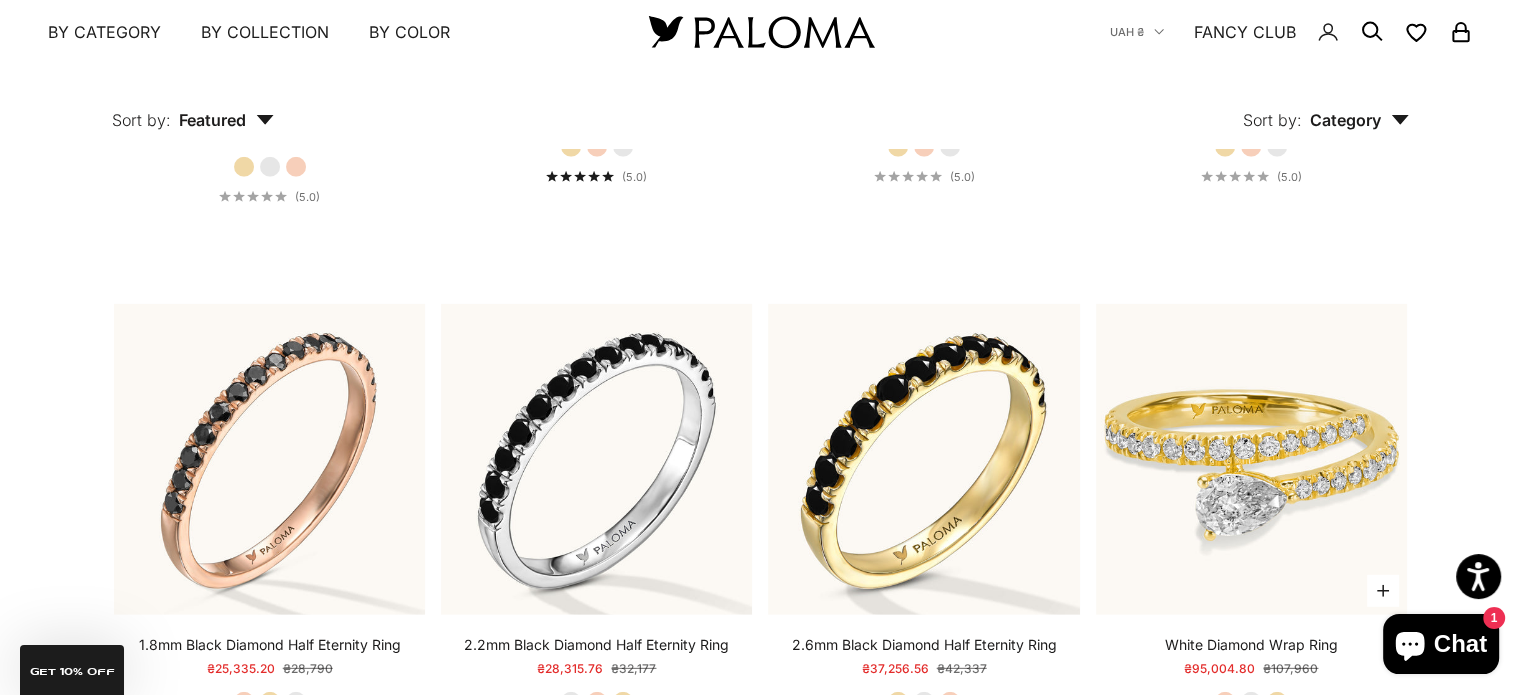 click on "White Gold" at bounding box center (1251, 702) 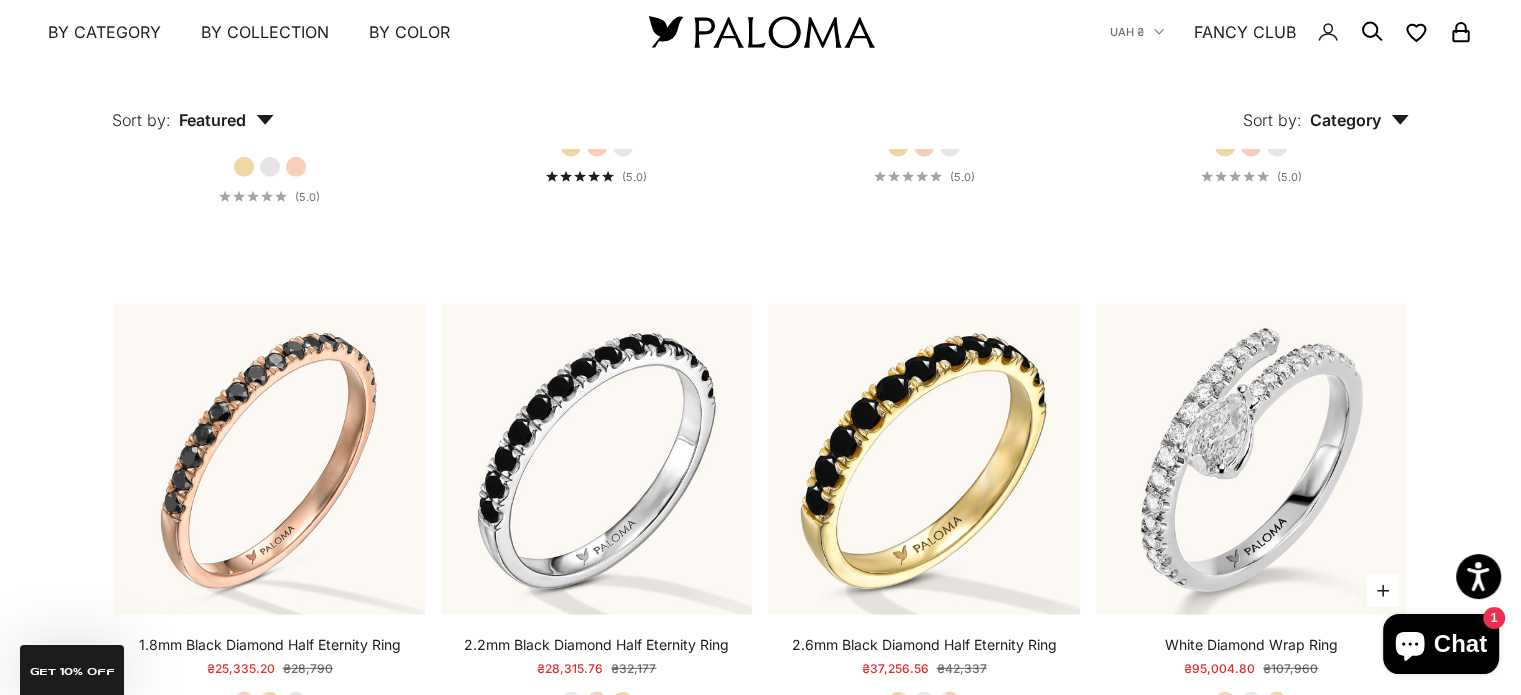 click on "Yellow Gold" at bounding box center (1277, 702) 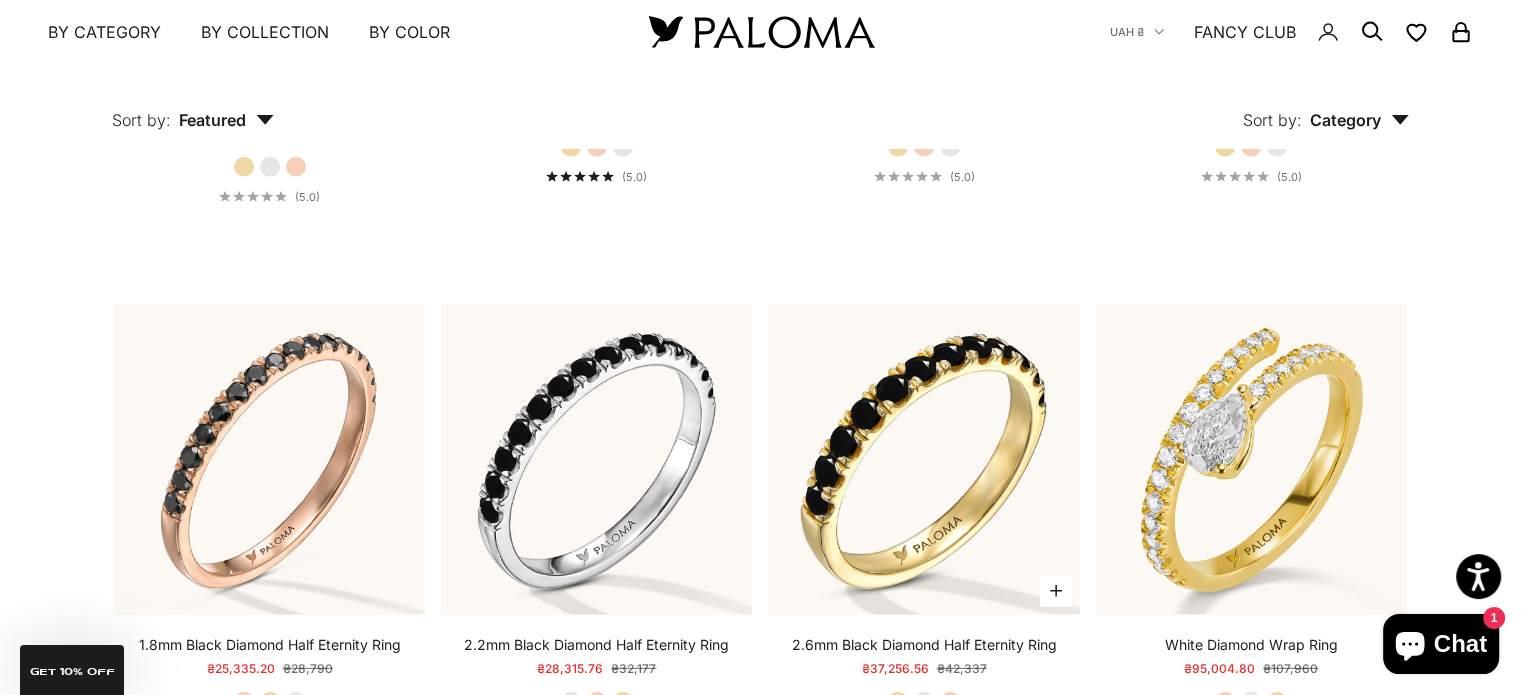 click on "Rose Gold" at bounding box center (950, 702) 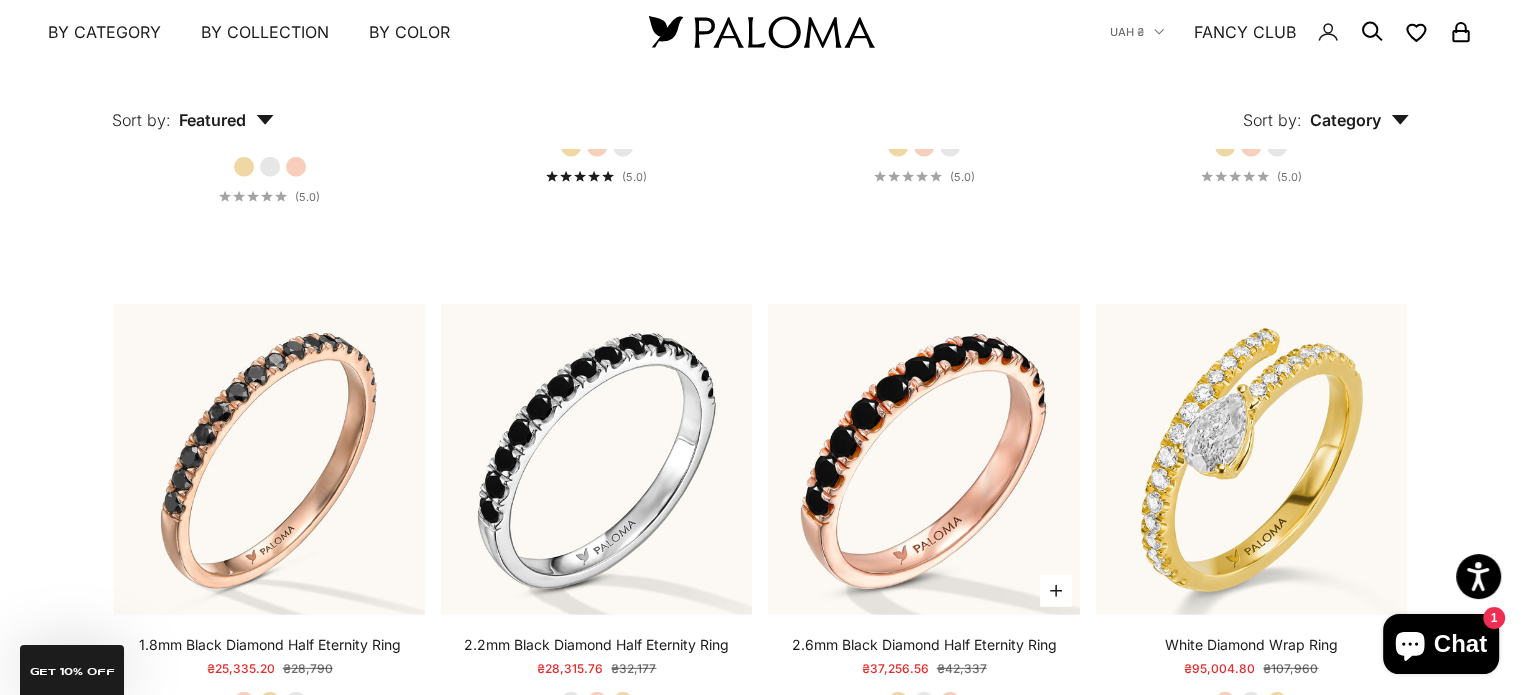 click on "White Gold" at bounding box center (924, 702) 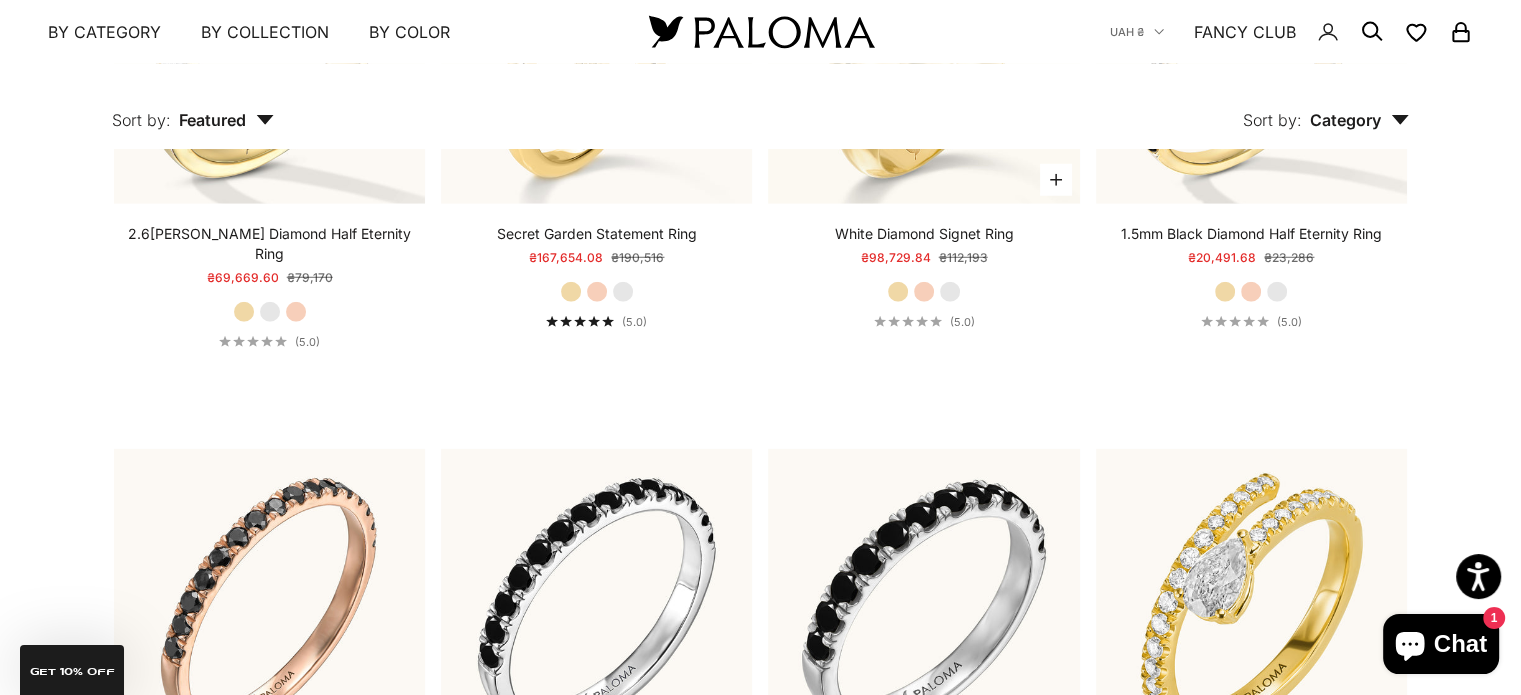 scroll, scrollTop: 5200, scrollLeft: 0, axis: vertical 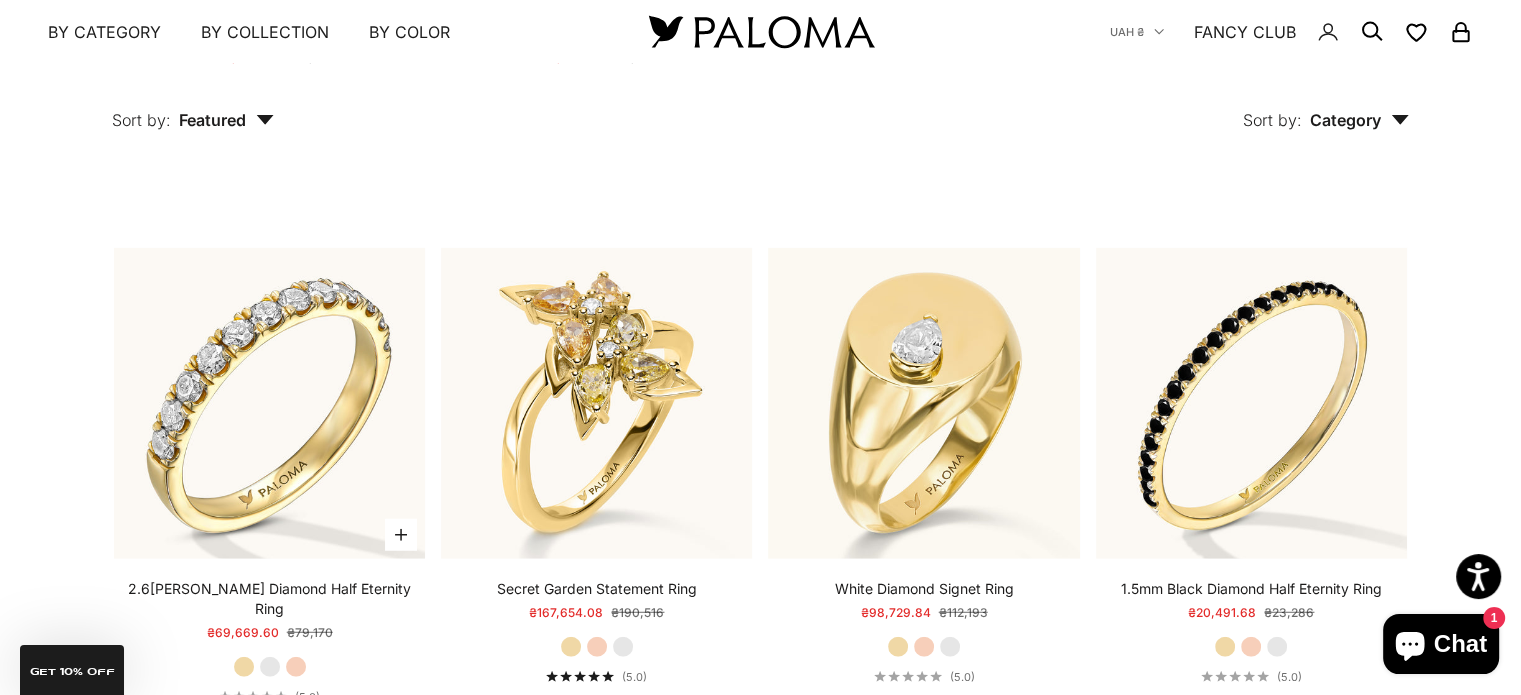 click on "Rose Gold" at bounding box center [296, 667] 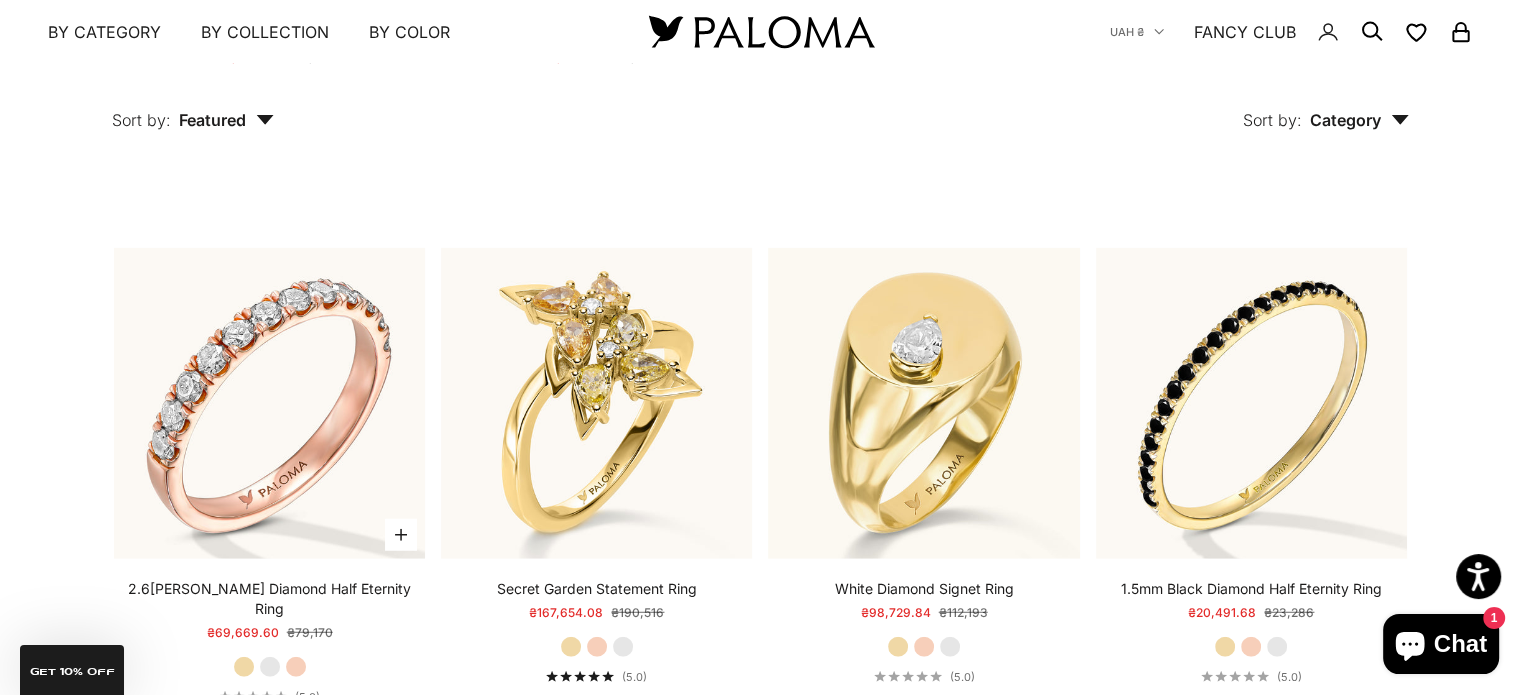 click on "White Gold" at bounding box center (270, 667) 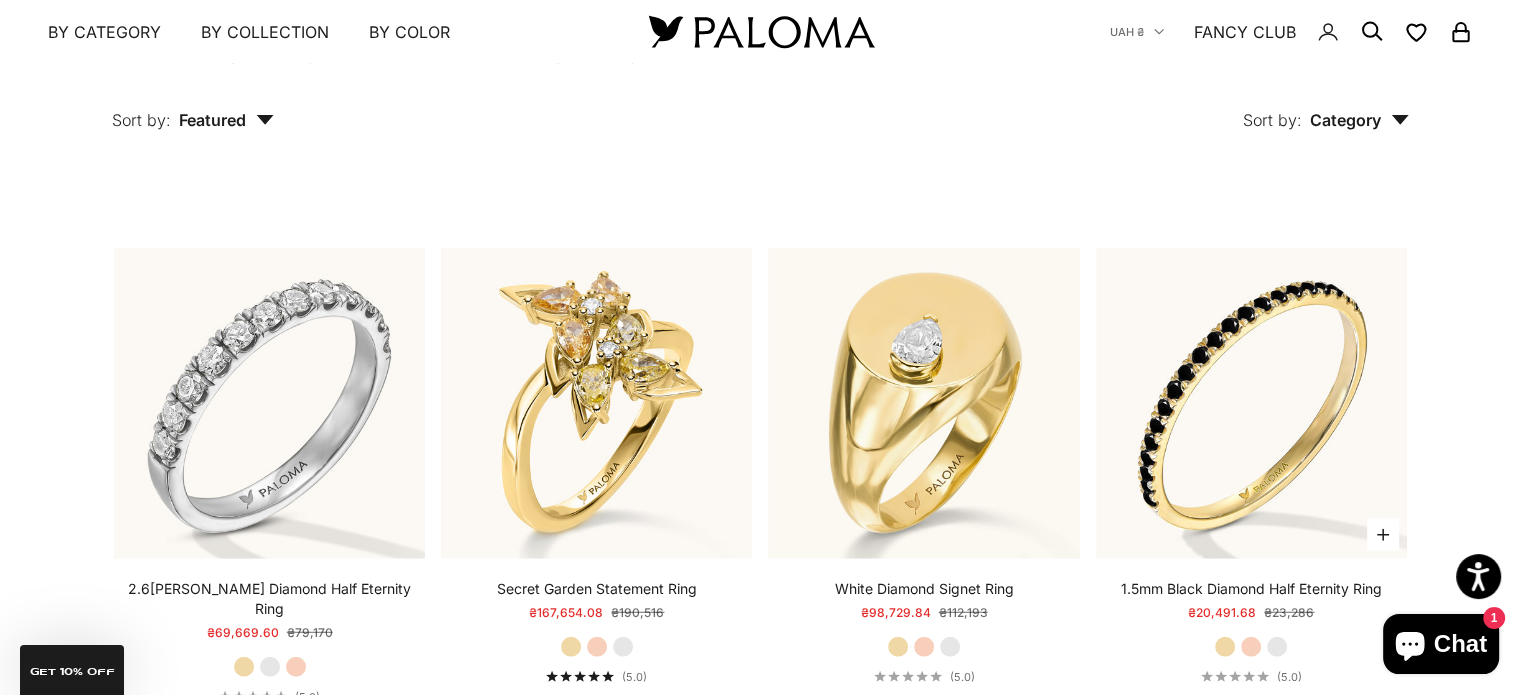 click on "Rose Gold" at bounding box center (1251, 647) 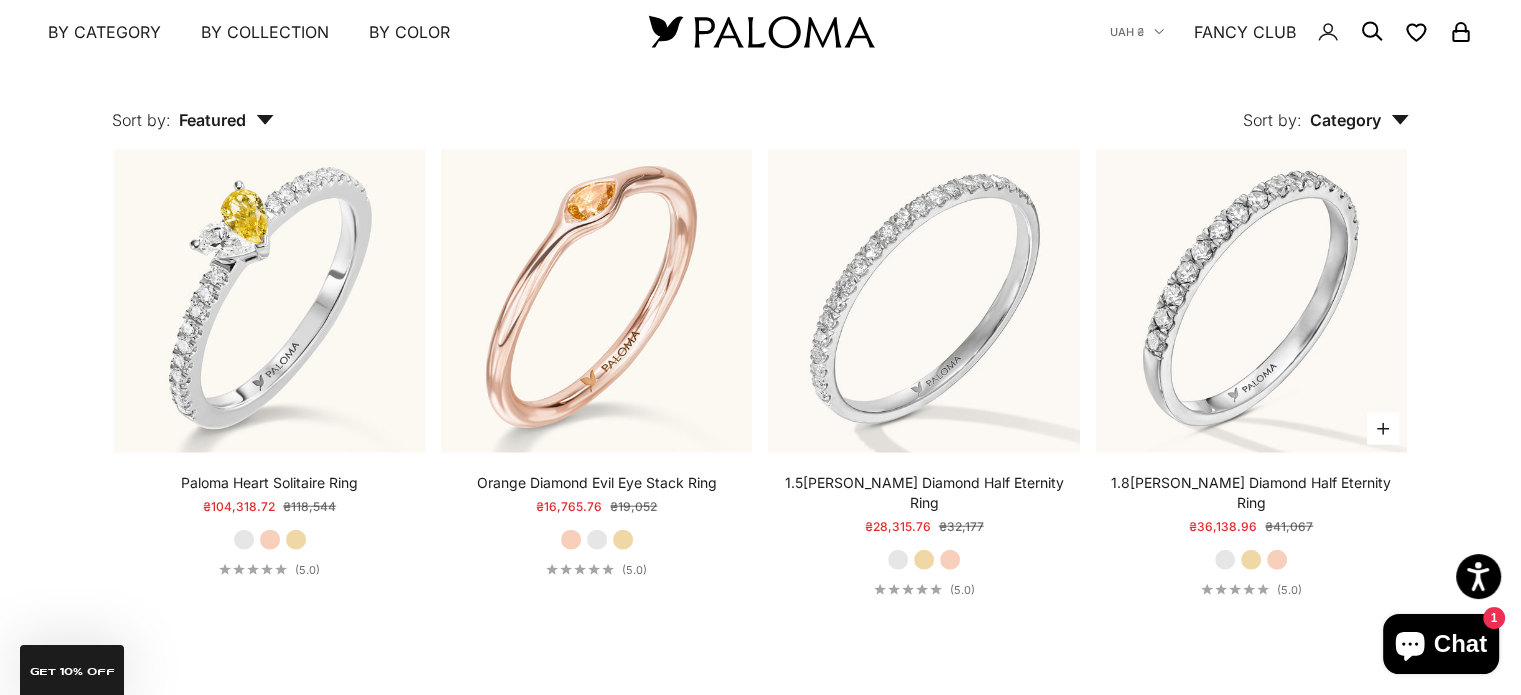 scroll, scrollTop: 4700, scrollLeft: 0, axis: vertical 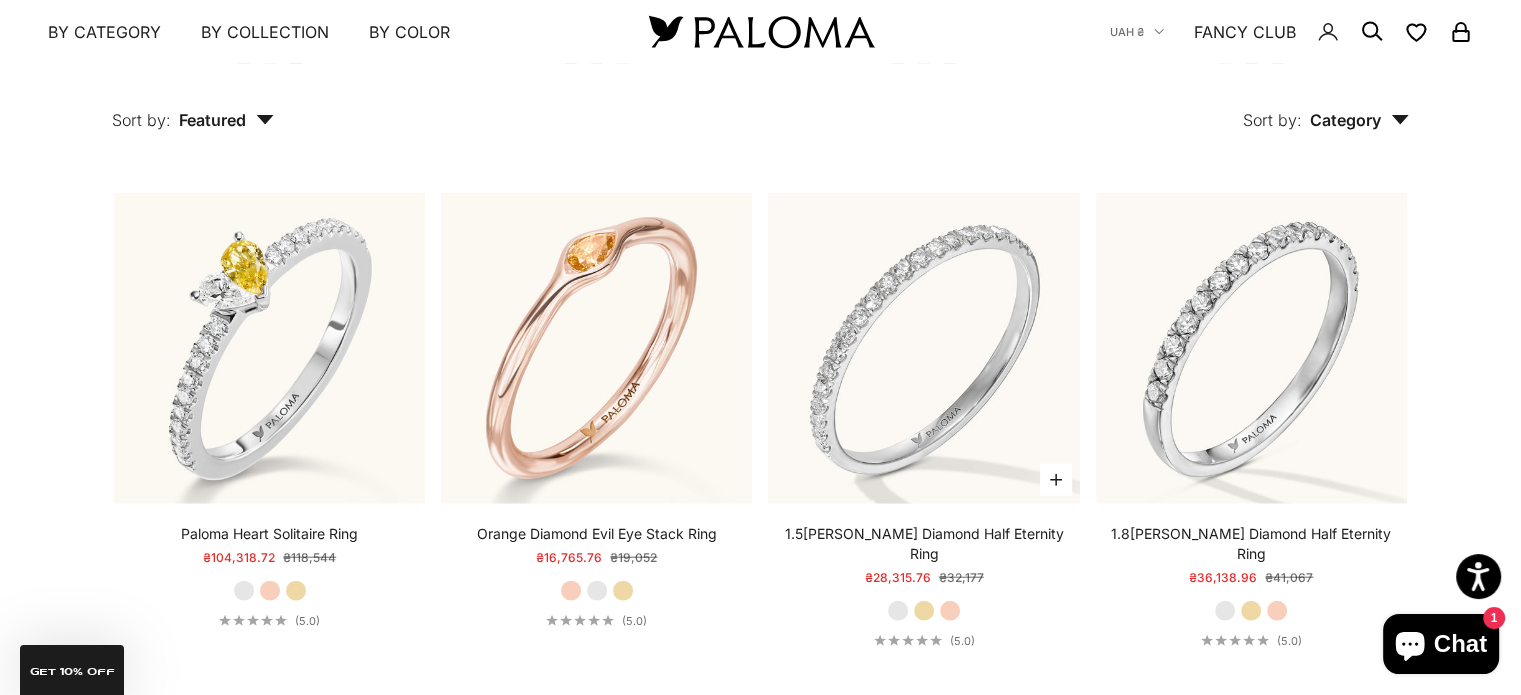 click on "Yellow Gold" at bounding box center [924, 611] 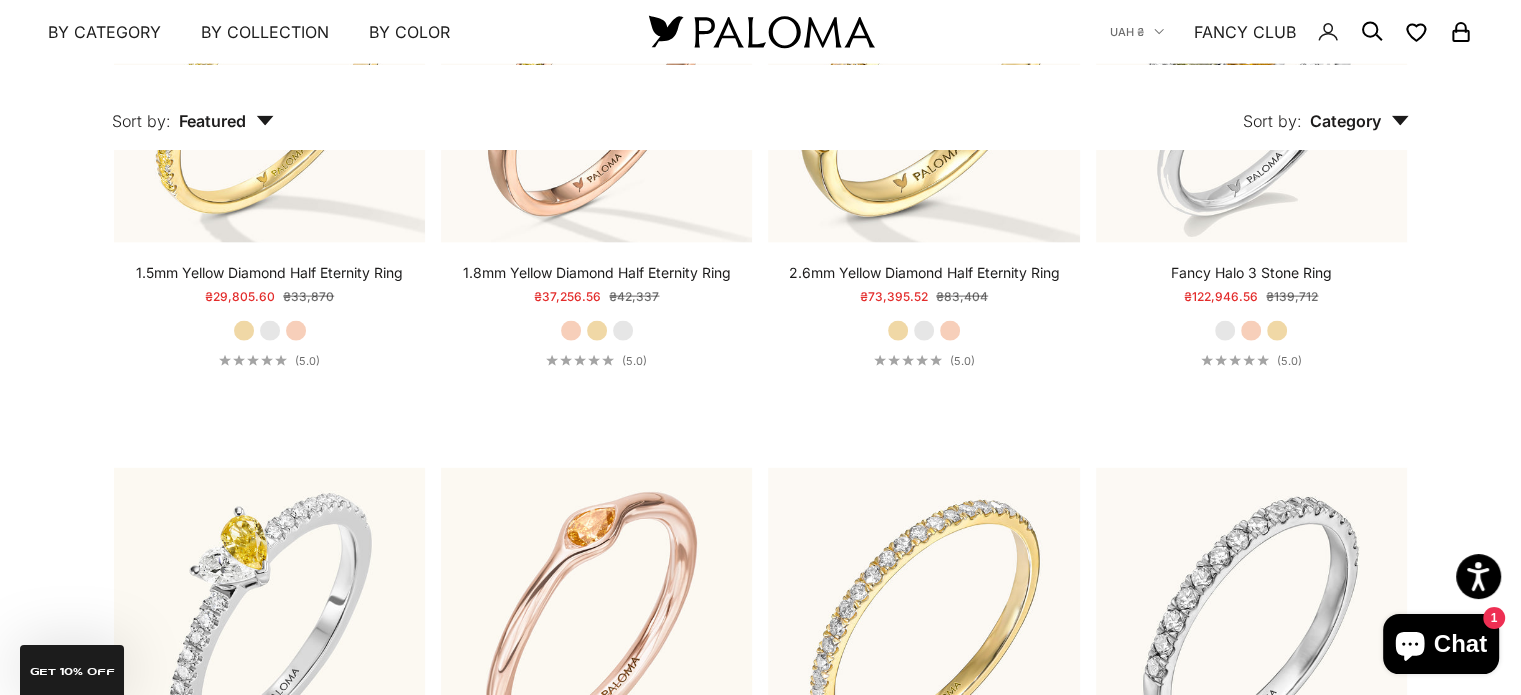 scroll, scrollTop: 4300, scrollLeft: 0, axis: vertical 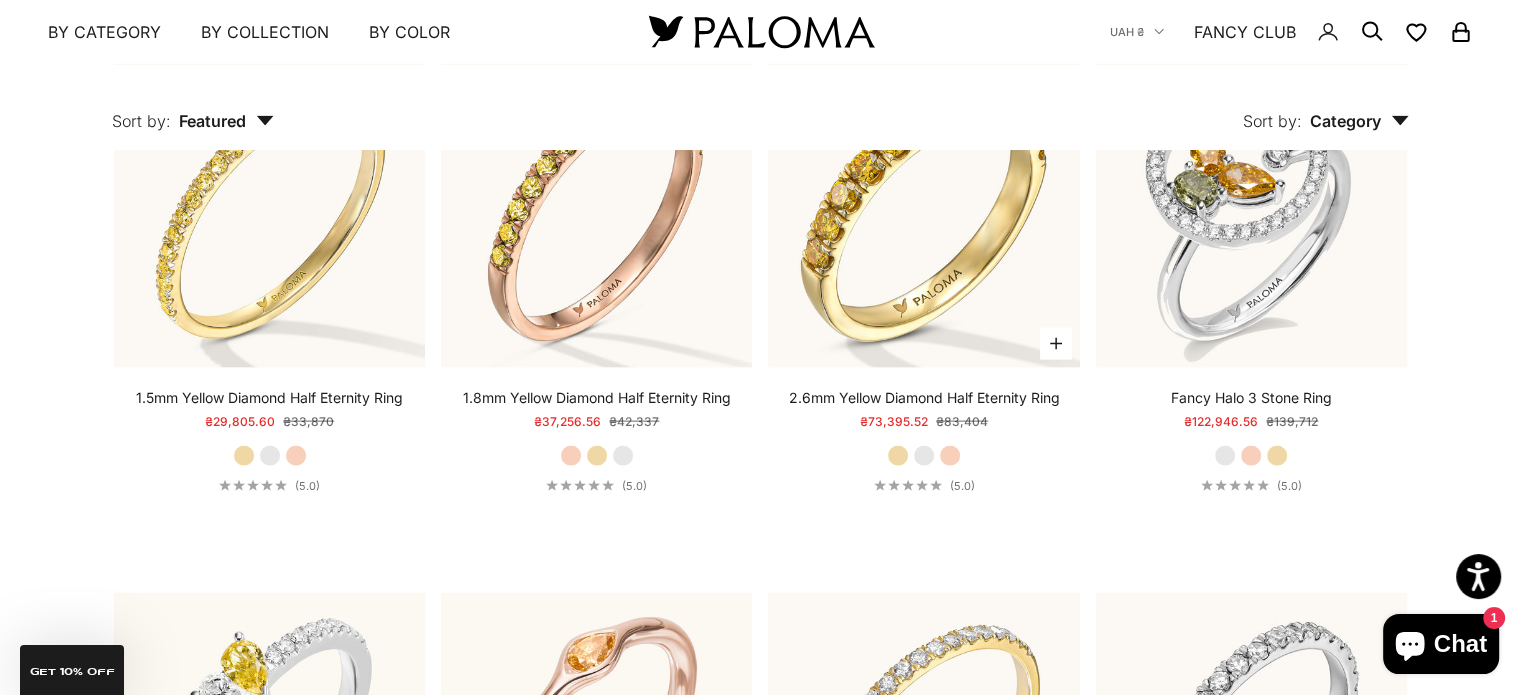 click on "White Gold" at bounding box center (924, 456) 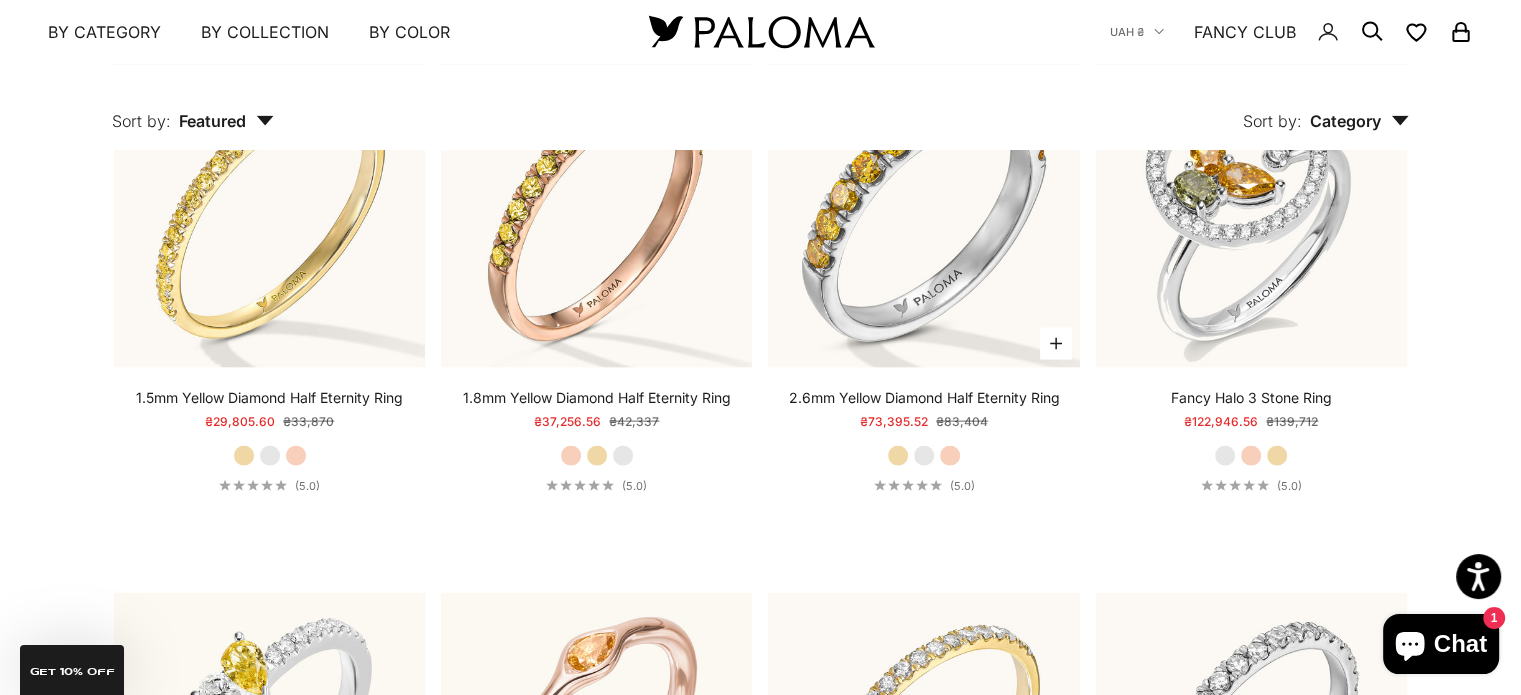 click on "Rose Gold" at bounding box center (950, 456) 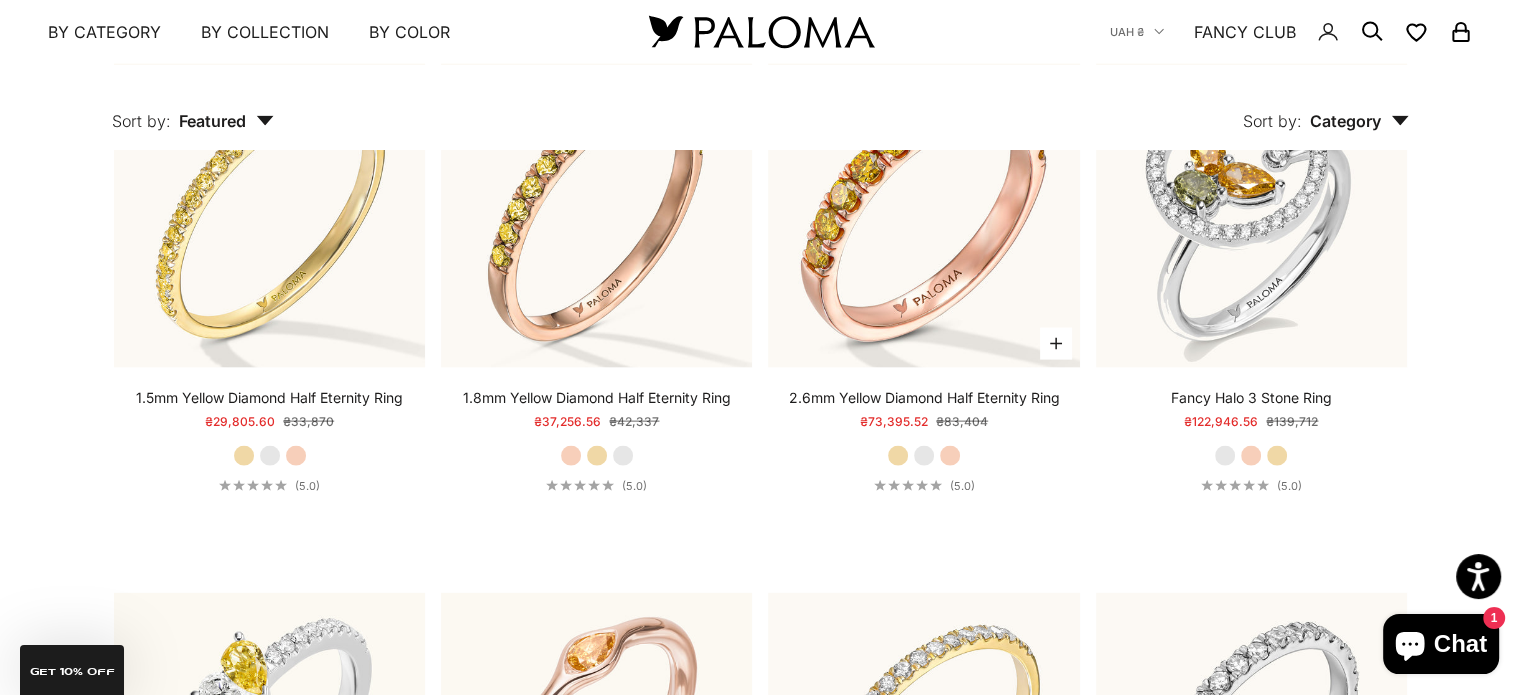 click on "Yellow Gold" at bounding box center (898, 456) 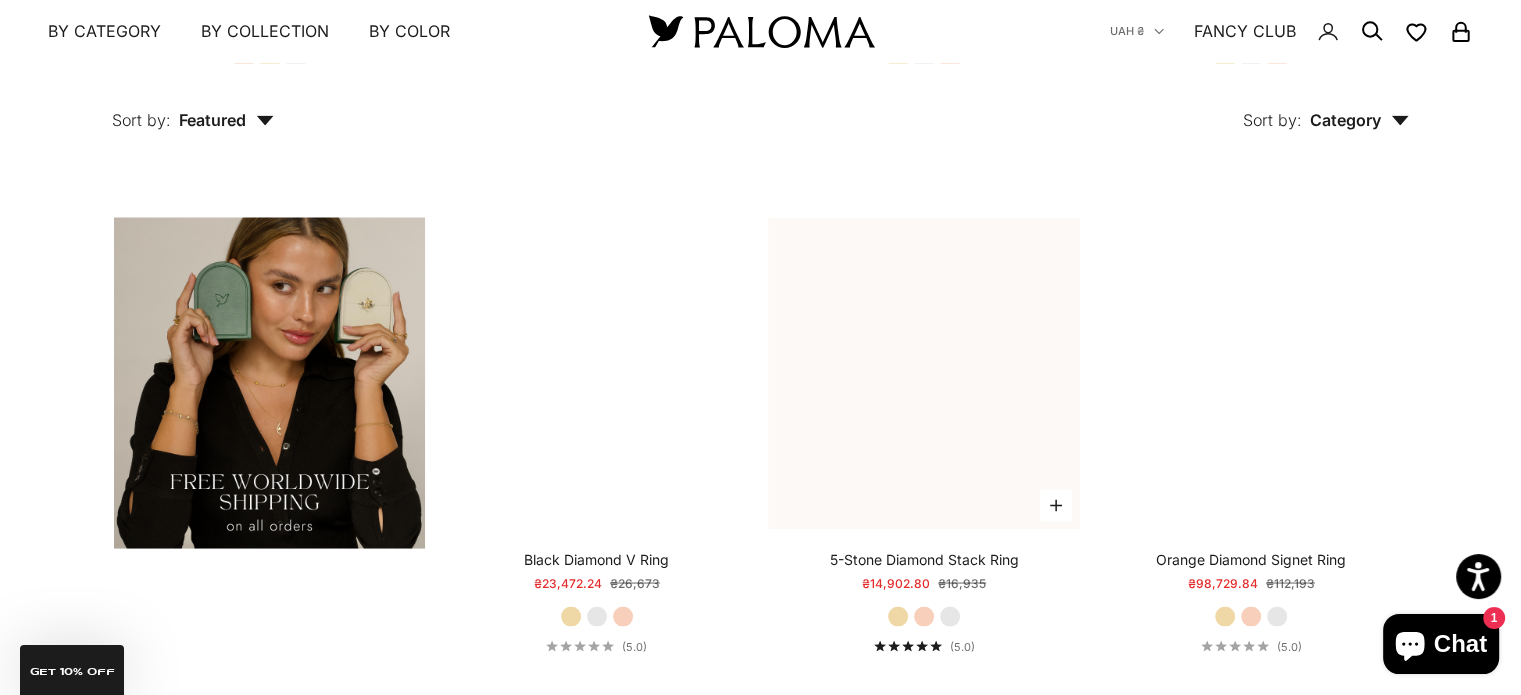 scroll, scrollTop: 3600, scrollLeft: 0, axis: vertical 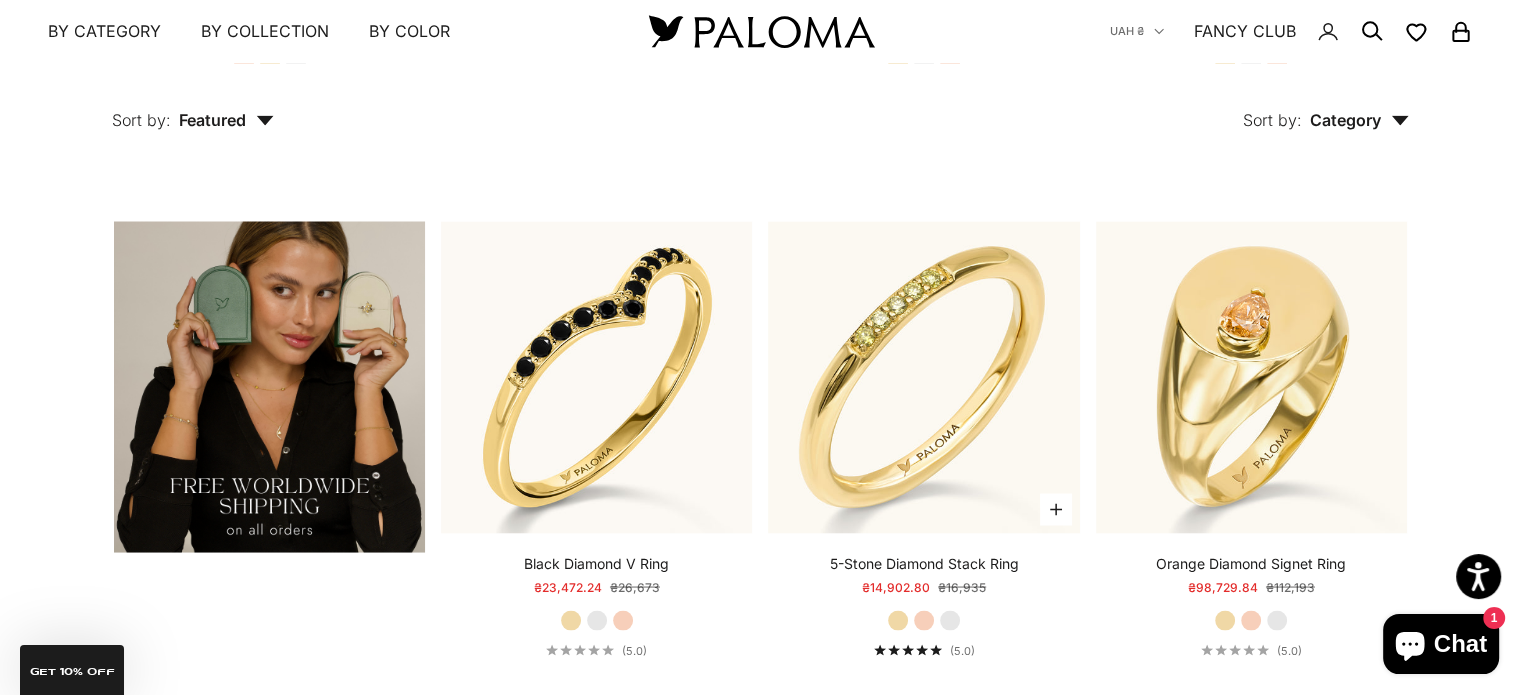 click on "Rose Gold" at bounding box center (924, 620) 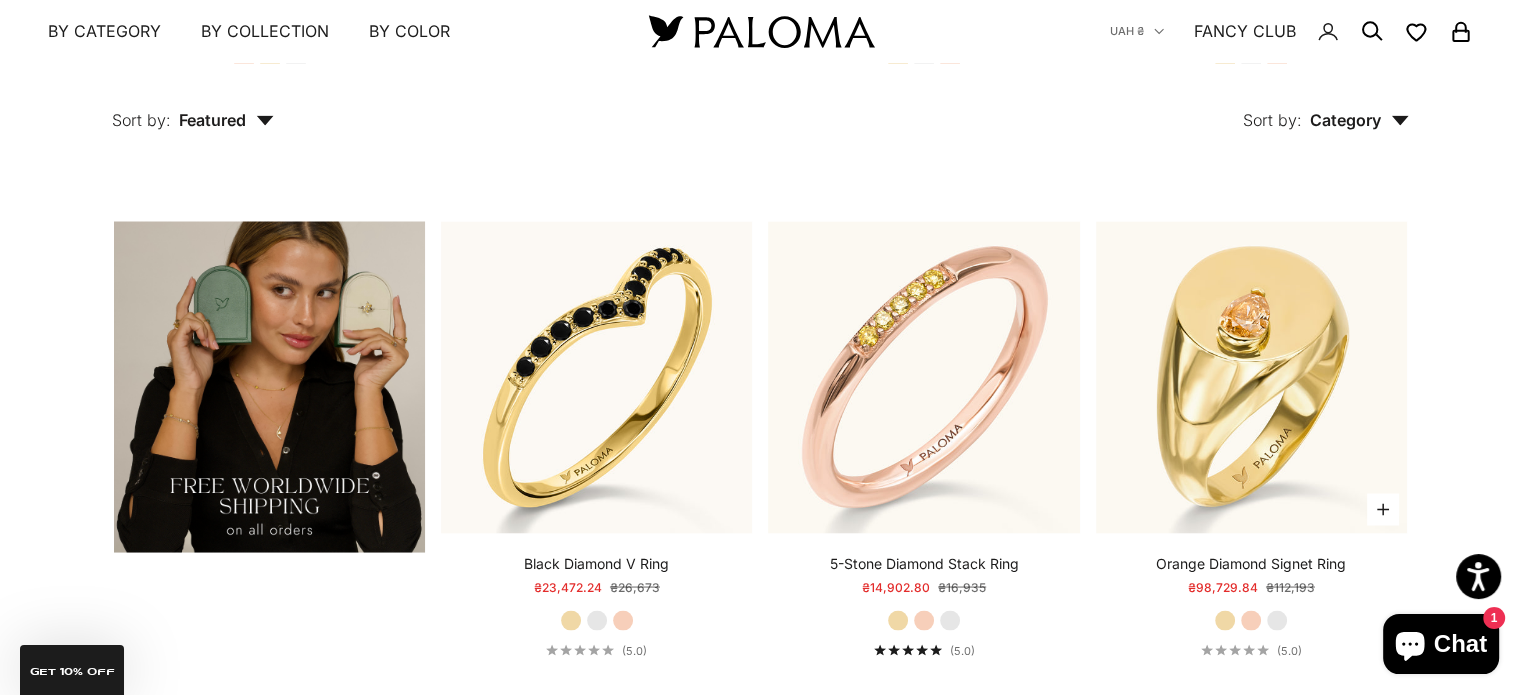 click on "Rose Gold" at bounding box center (1251, 620) 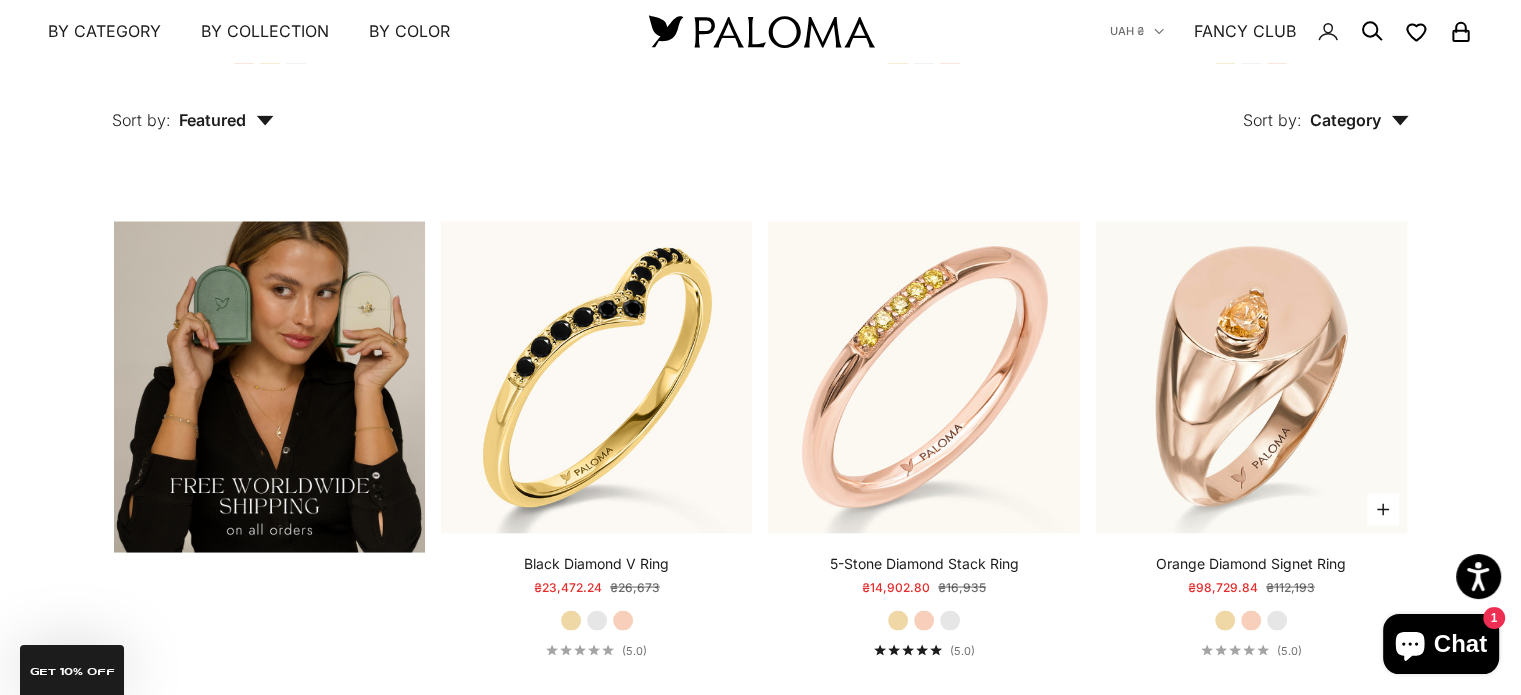 click on "White Gold" at bounding box center (1277, 620) 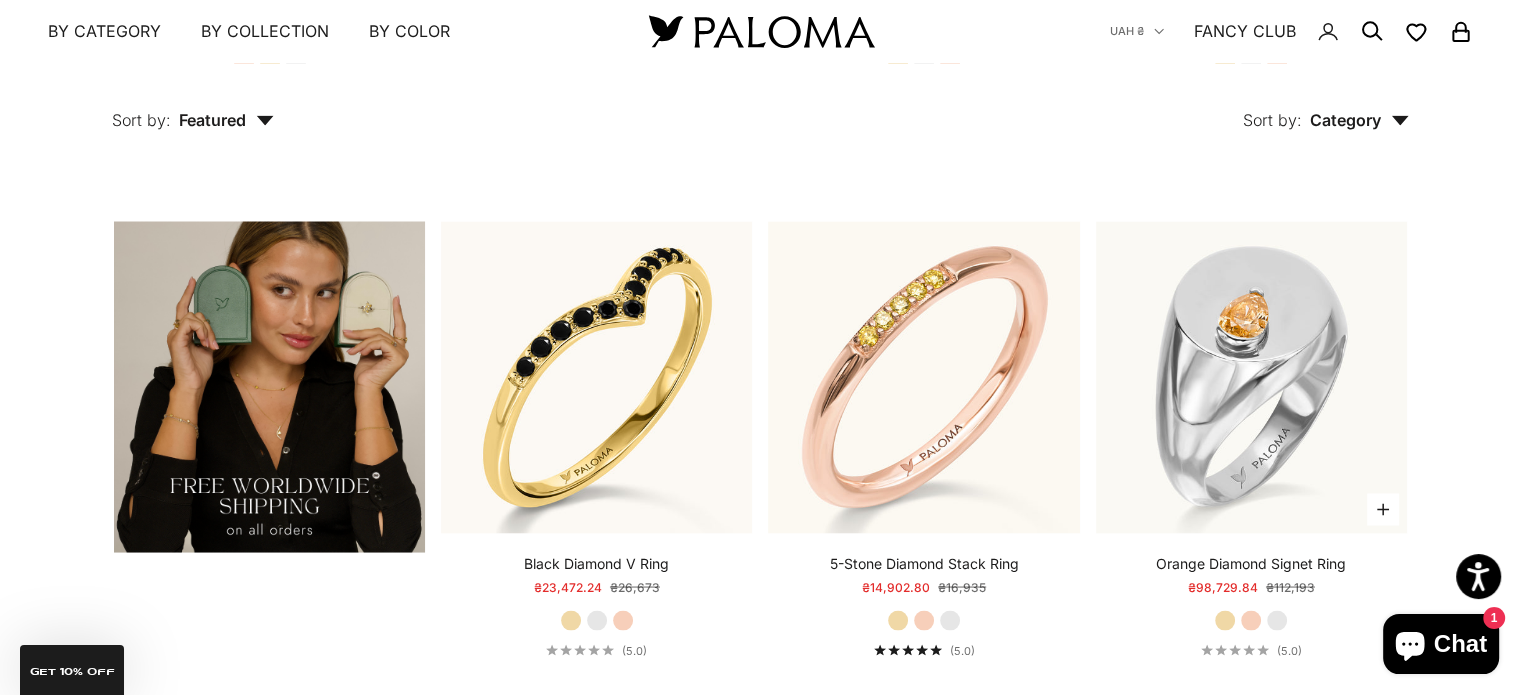 click on "Rose Gold" at bounding box center (1251, 620) 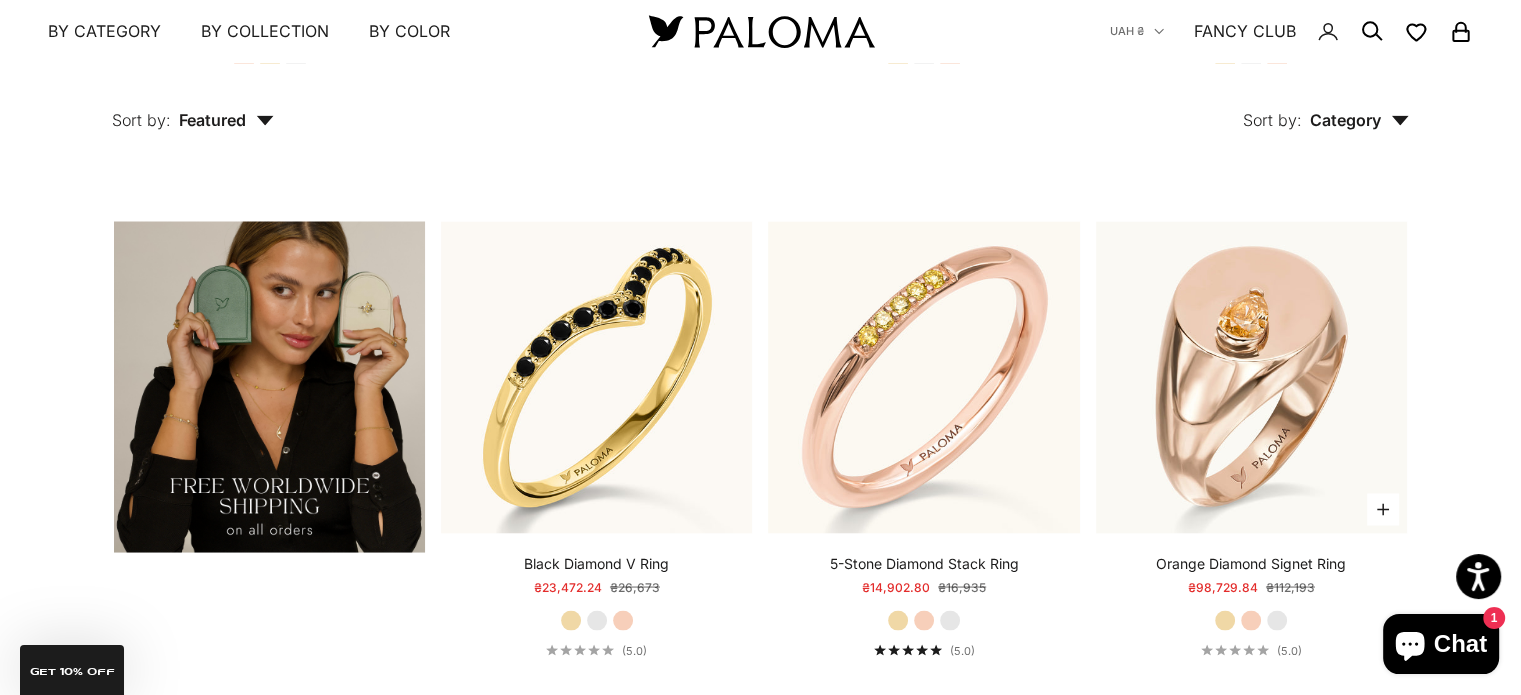 click on "Orange Diamond Signet Ring
Starting at ₴98,729.84
Regular price ₴112,193
Yellow Gold
Rose Gold
White Gold
(5.0)" at bounding box center [1251, 605] 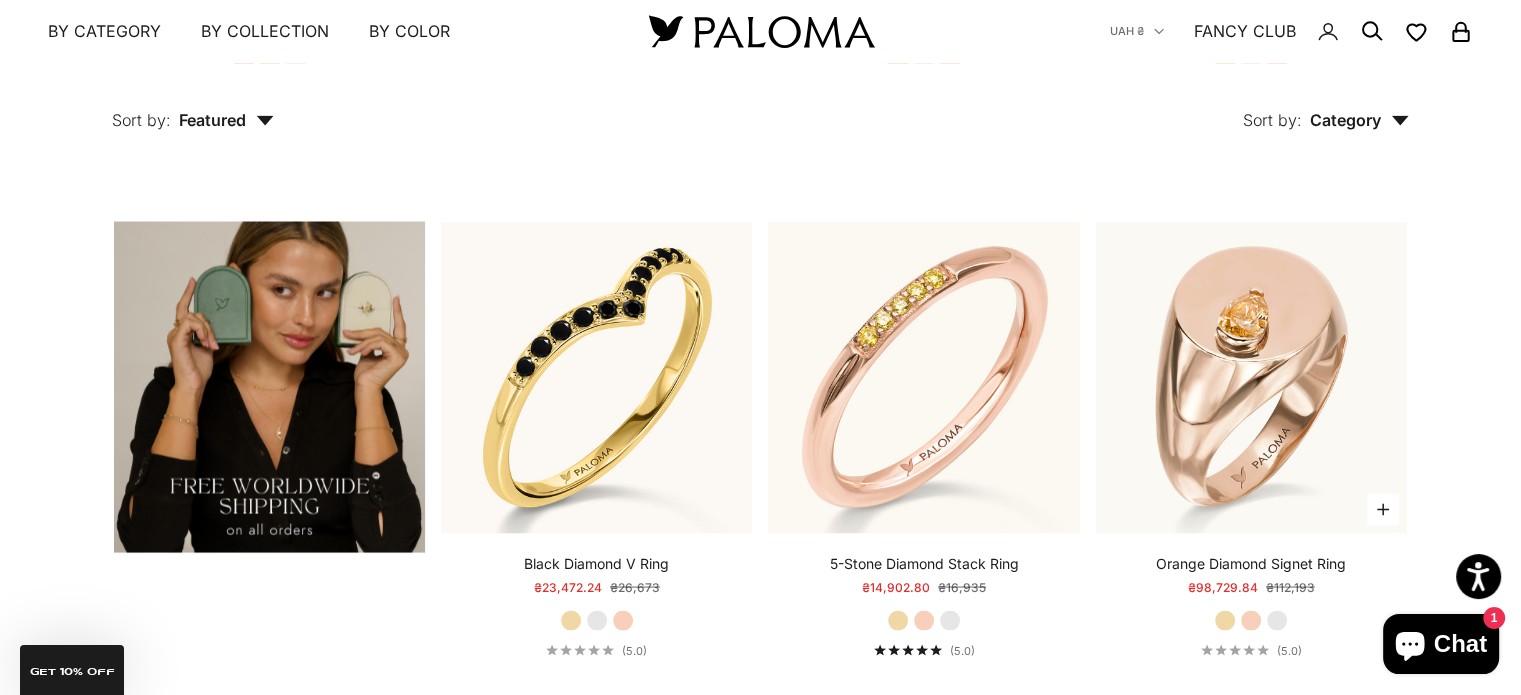 click on "Yellow Gold" at bounding box center [1225, 620] 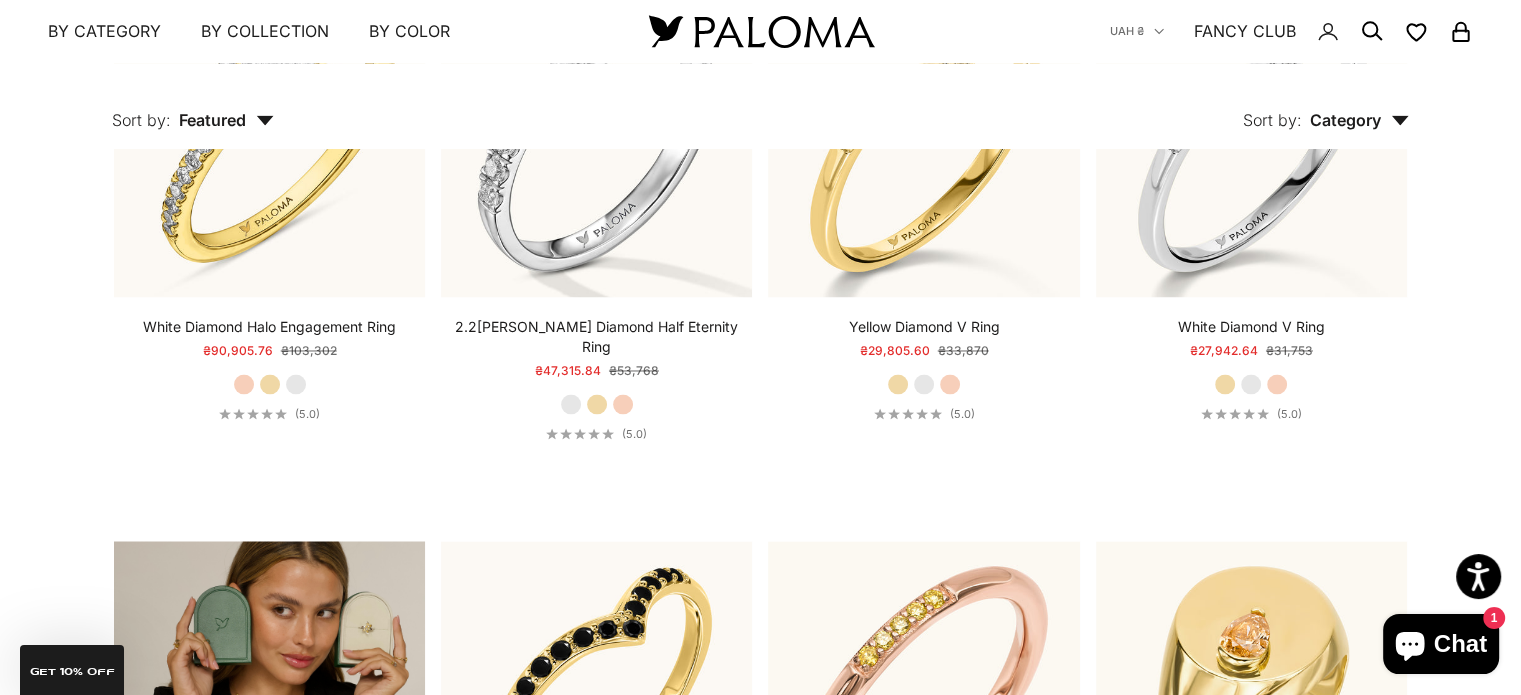 scroll, scrollTop: 3200, scrollLeft: 0, axis: vertical 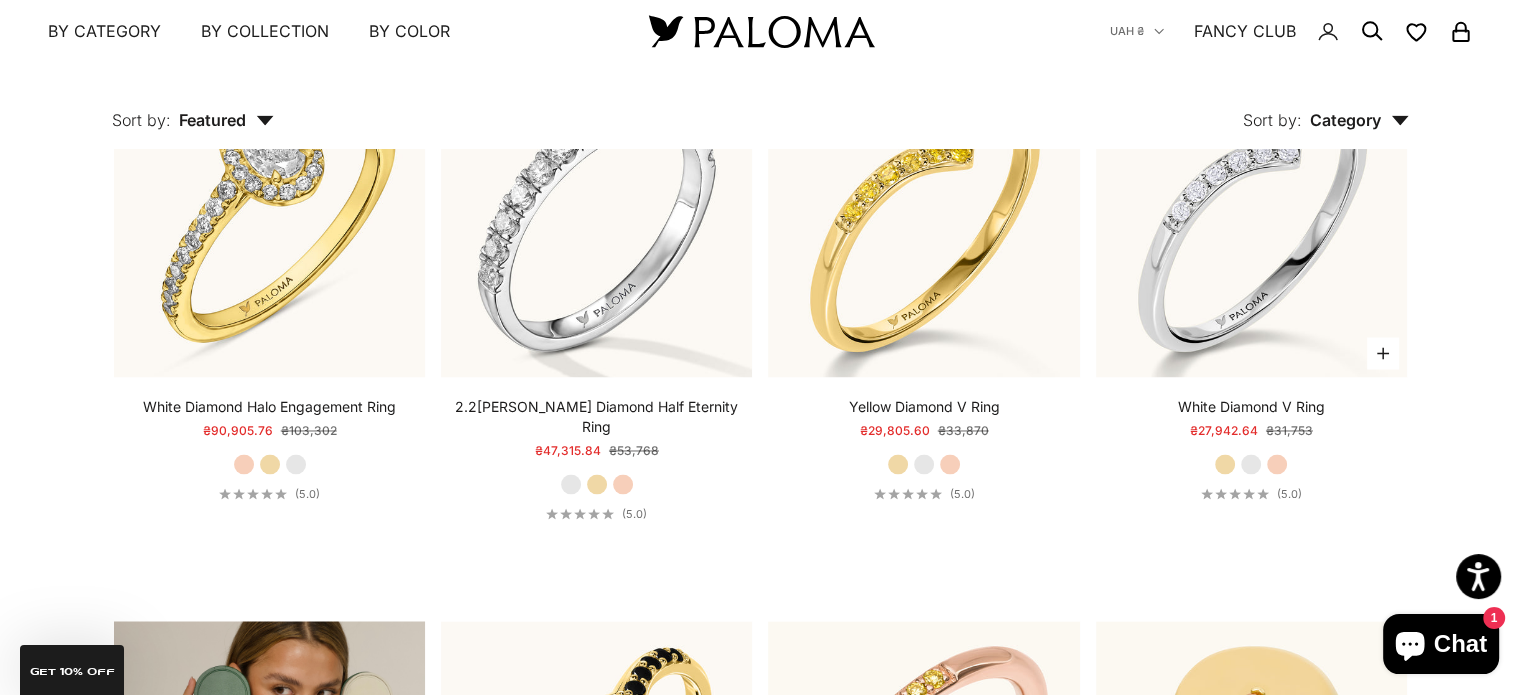 click on "White Gold" at bounding box center [1251, 464] 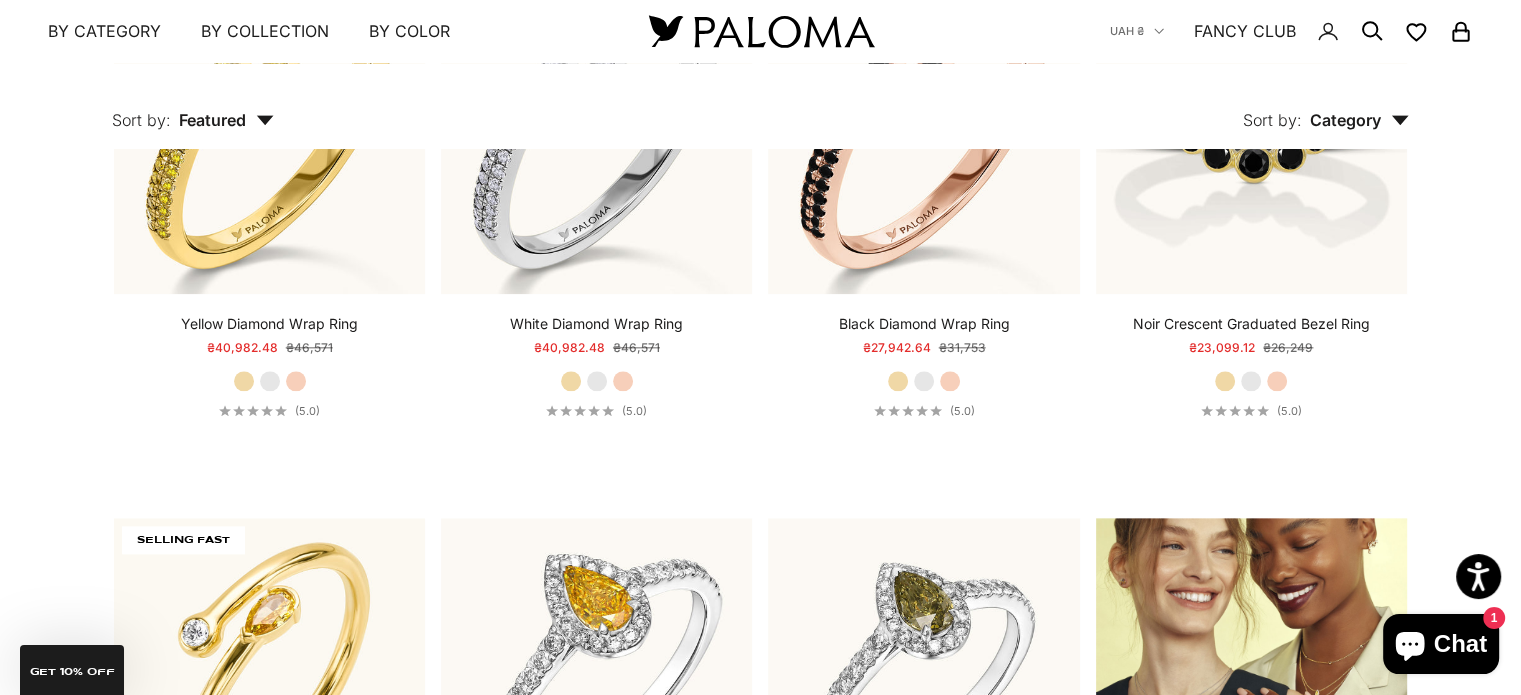scroll, scrollTop: 2500, scrollLeft: 0, axis: vertical 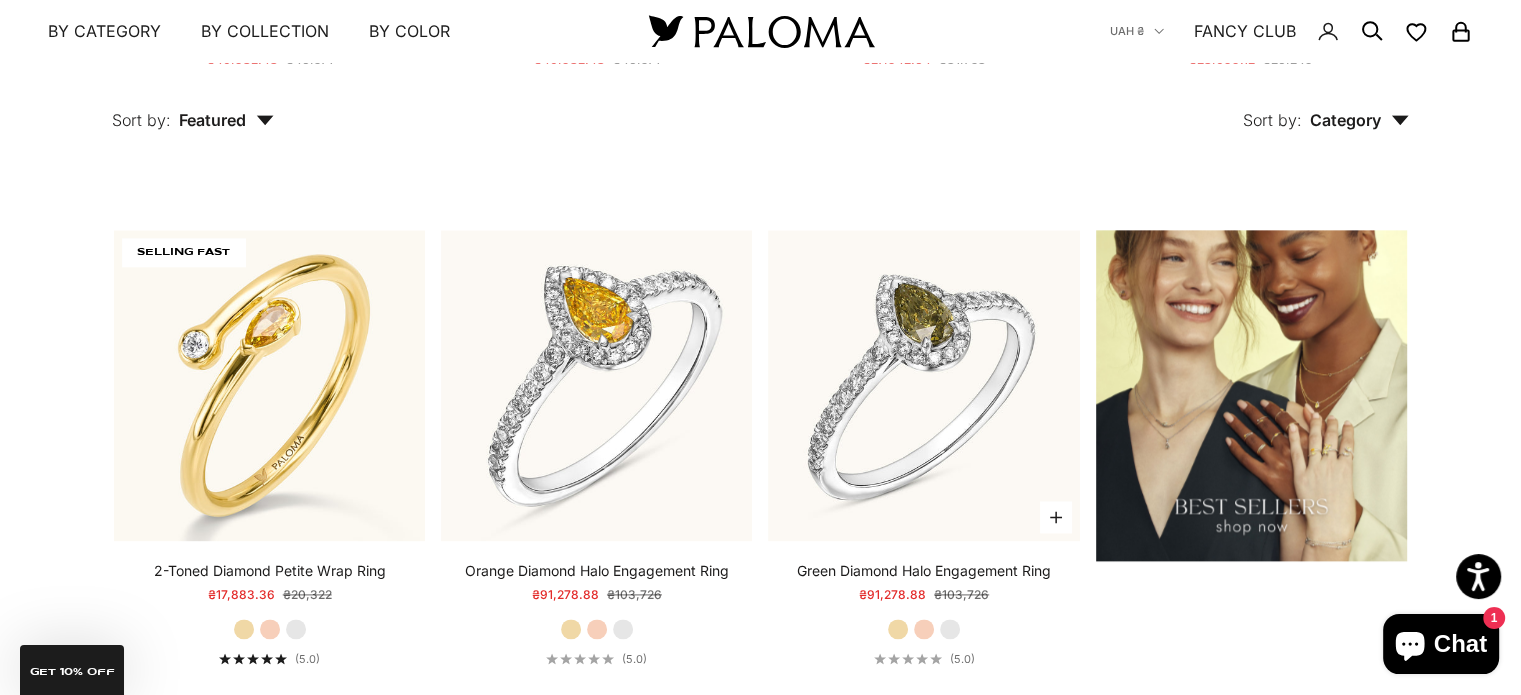 click on "Rose Gold" at bounding box center (924, 629) 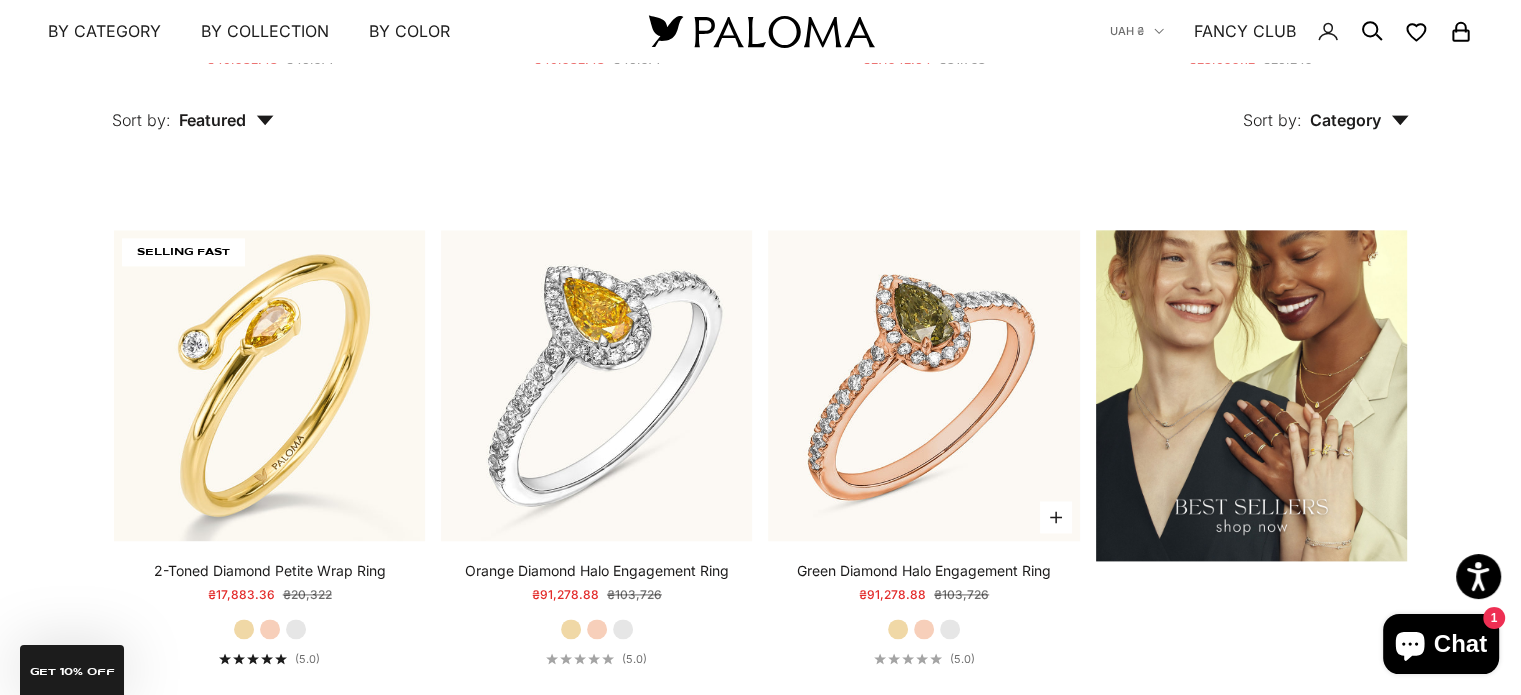 click on "White Gold" at bounding box center [950, 629] 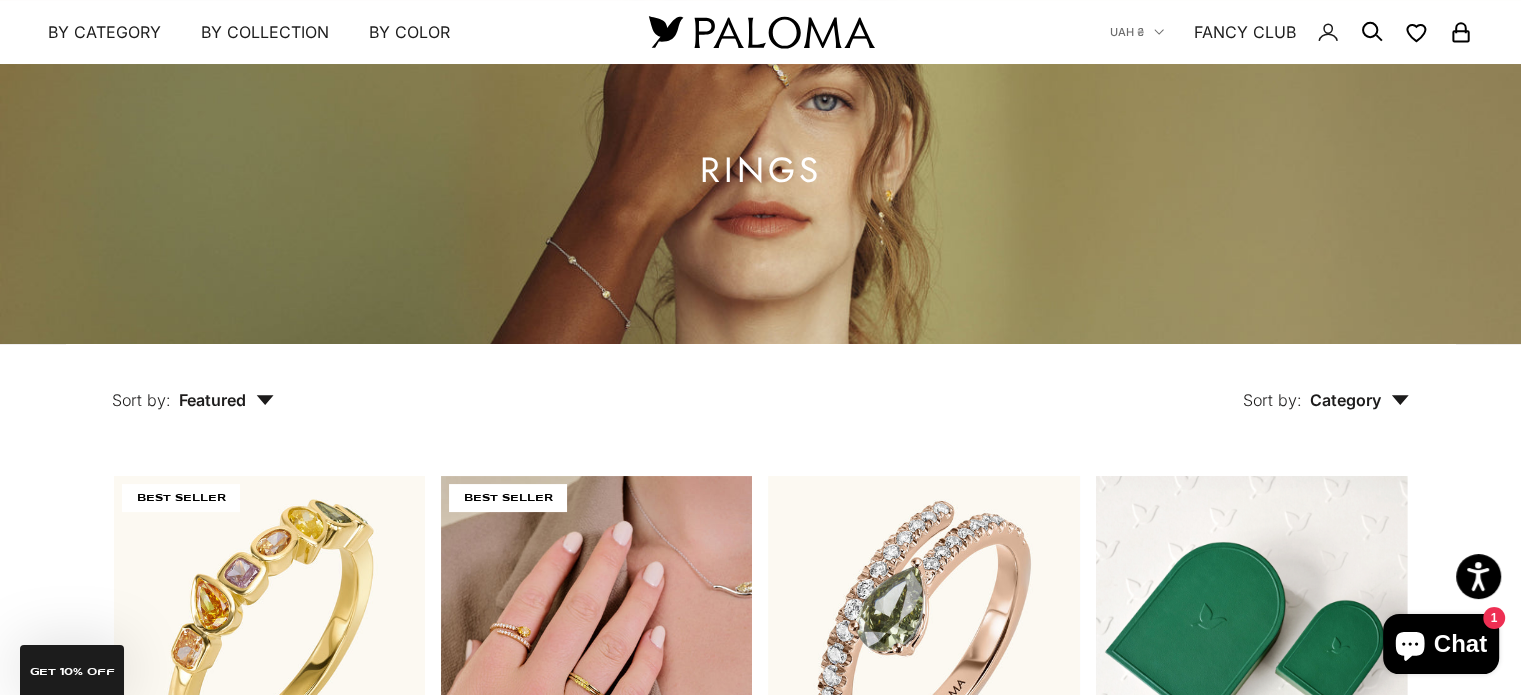 scroll, scrollTop: 400, scrollLeft: 0, axis: vertical 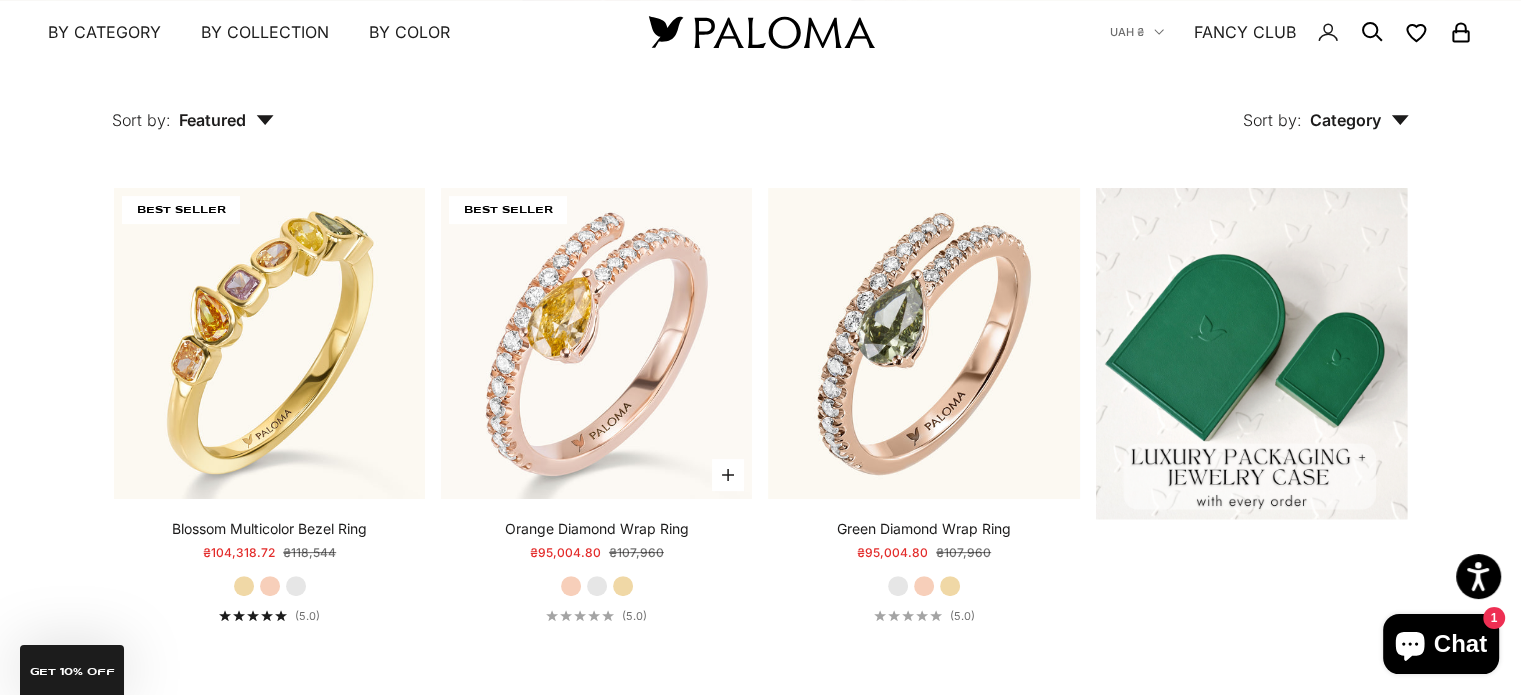 click on "White Gold" at bounding box center [597, 586] 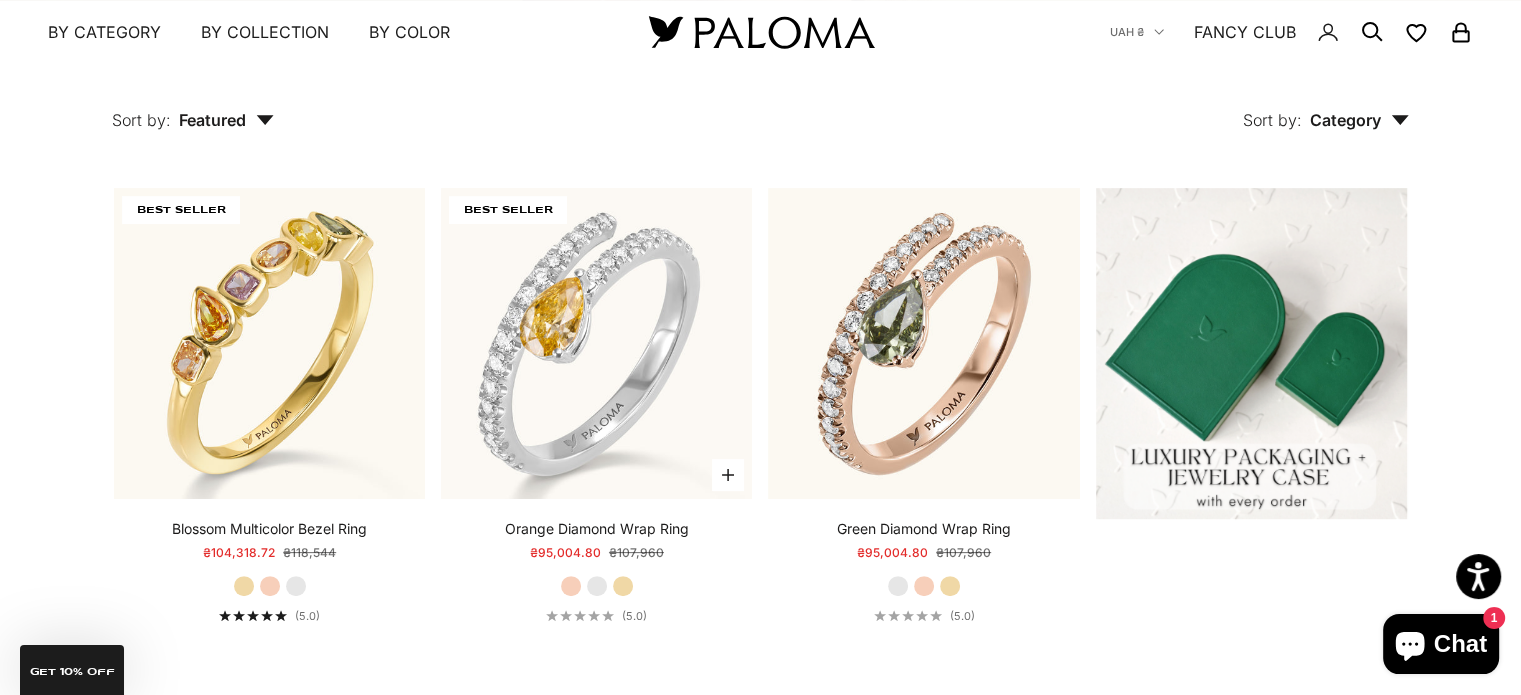 click on "Yellow Gold" at bounding box center (623, 586) 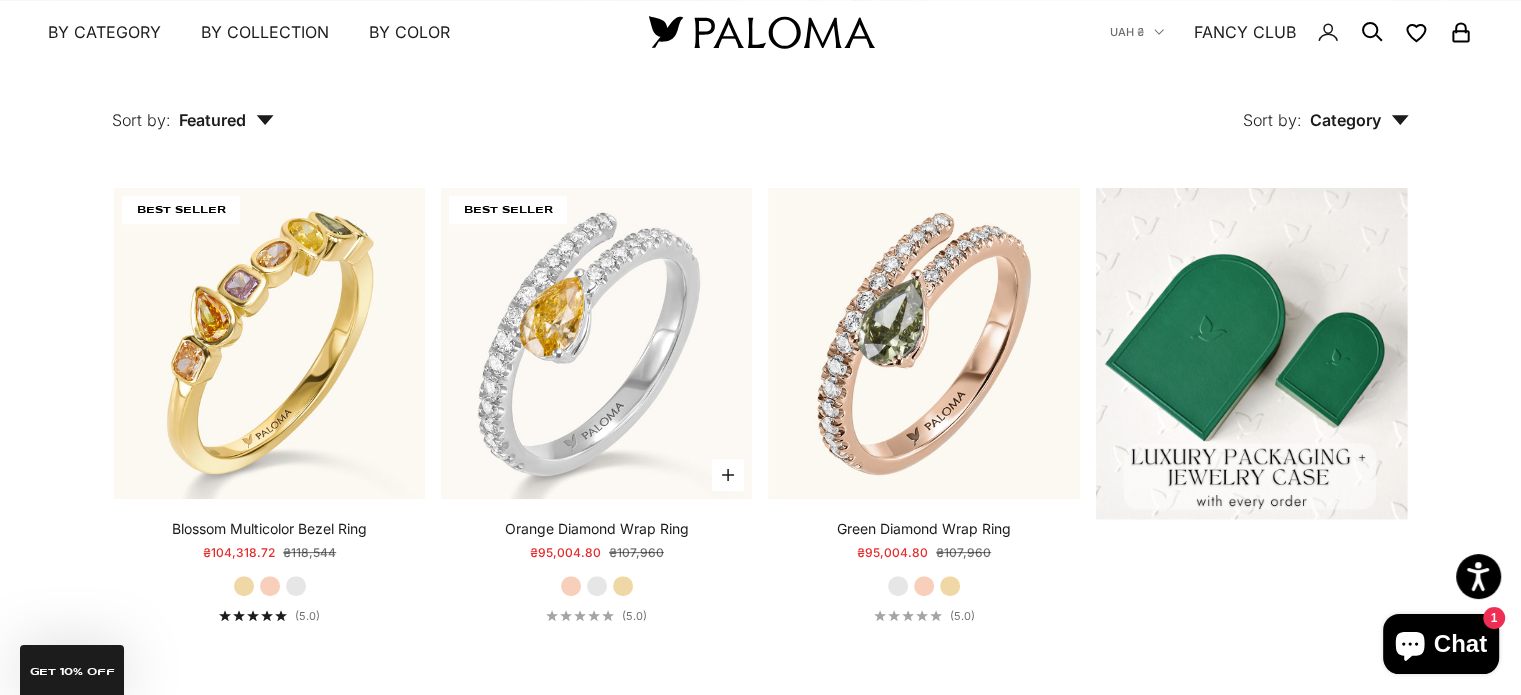 click on "Yellow Gold" at bounding box center [623, 586] 